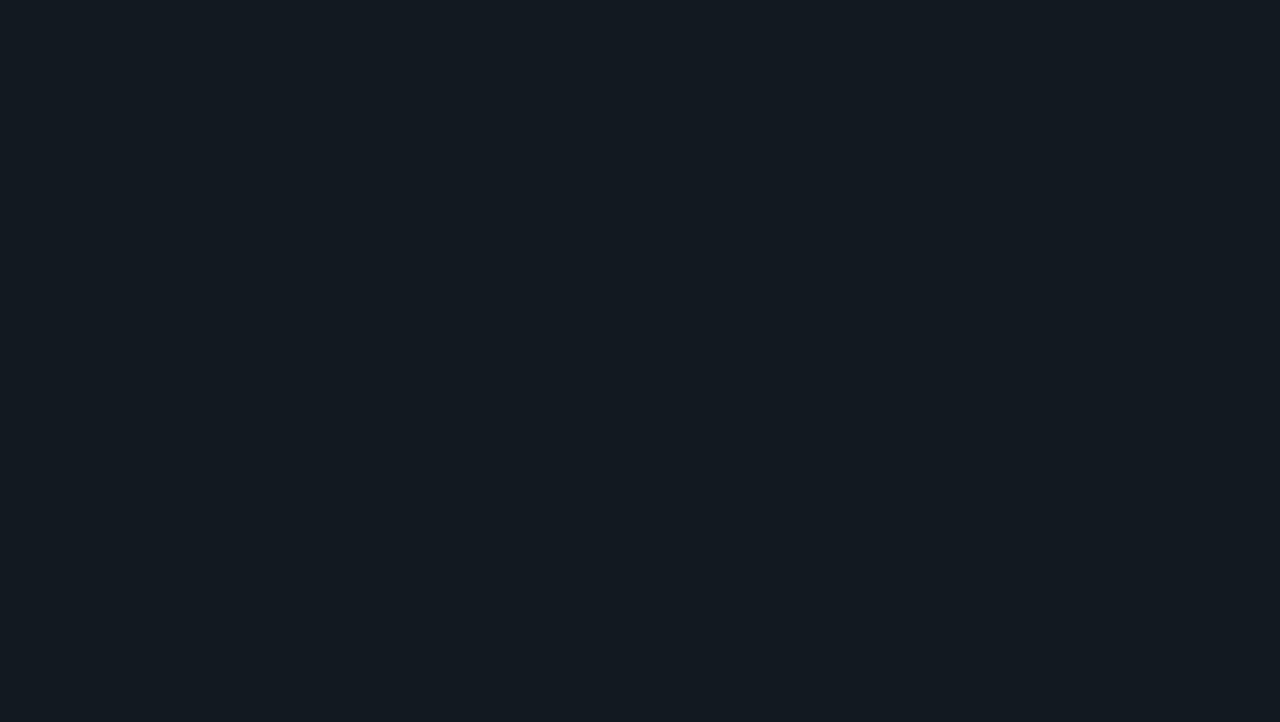 scroll, scrollTop: 0, scrollLeft: 0, axis: both 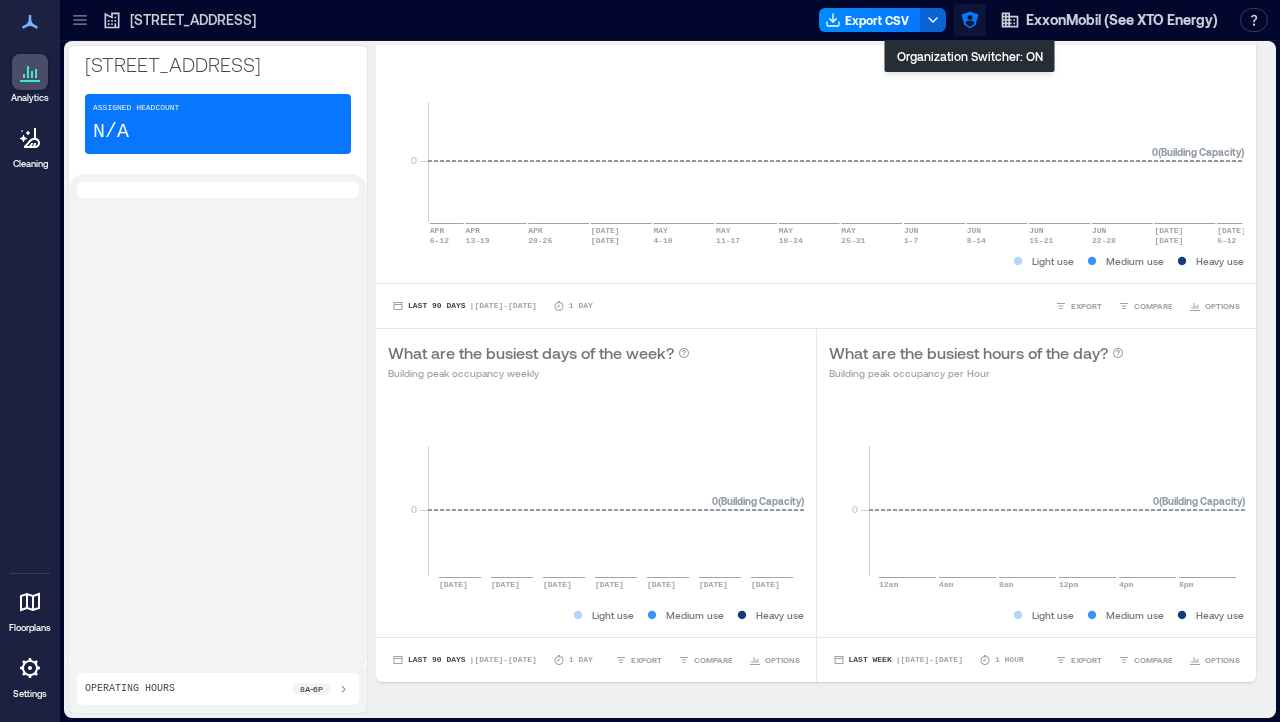 click 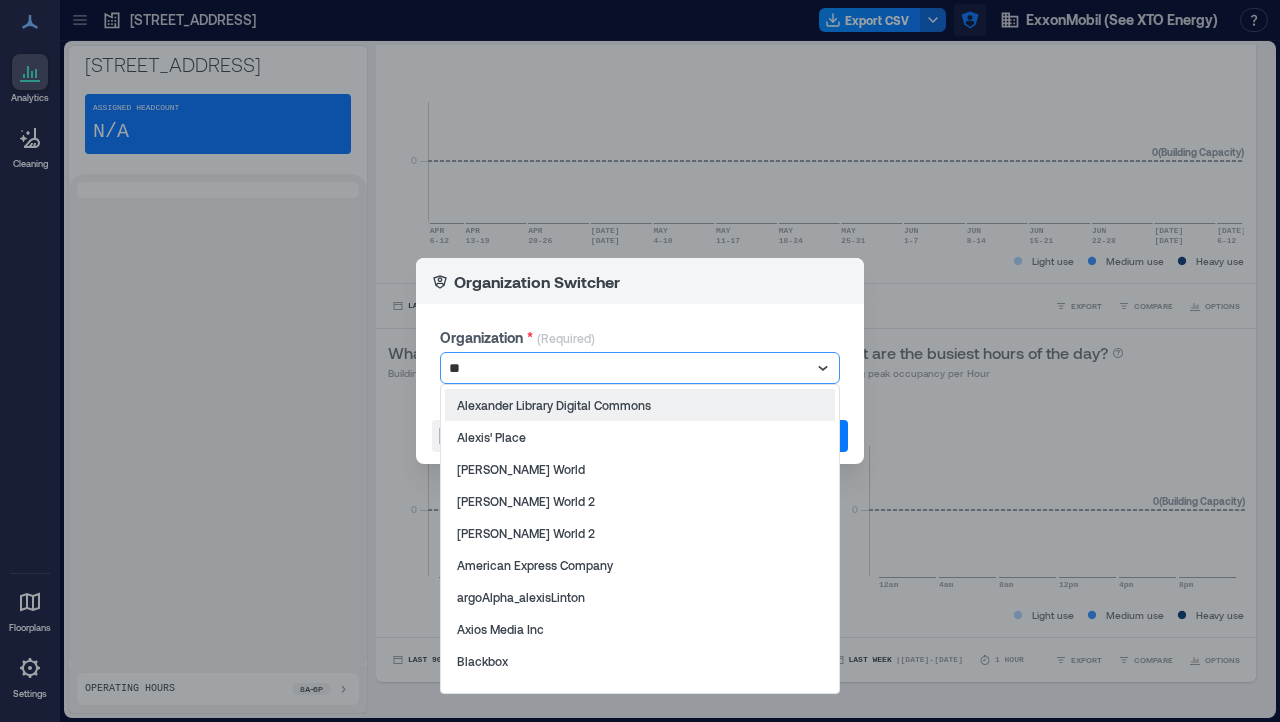 type on "***" 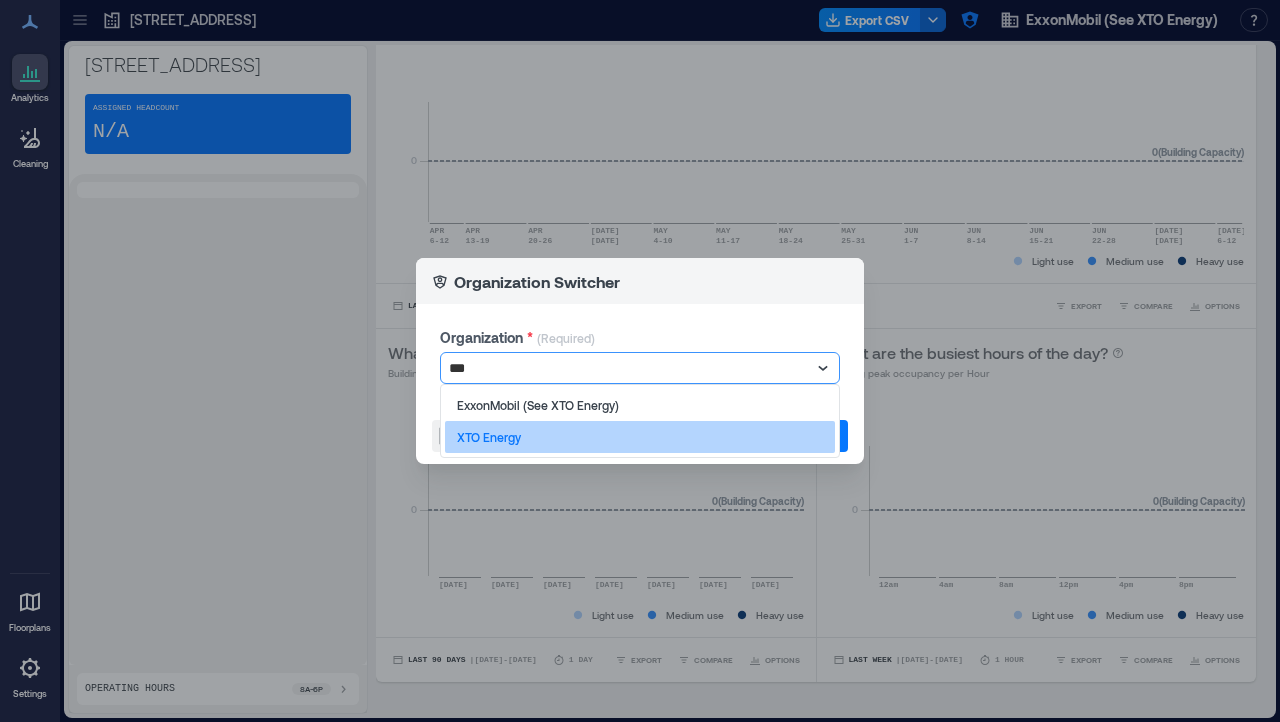 click on "XTO Energy" at bounding box center (640, 437) 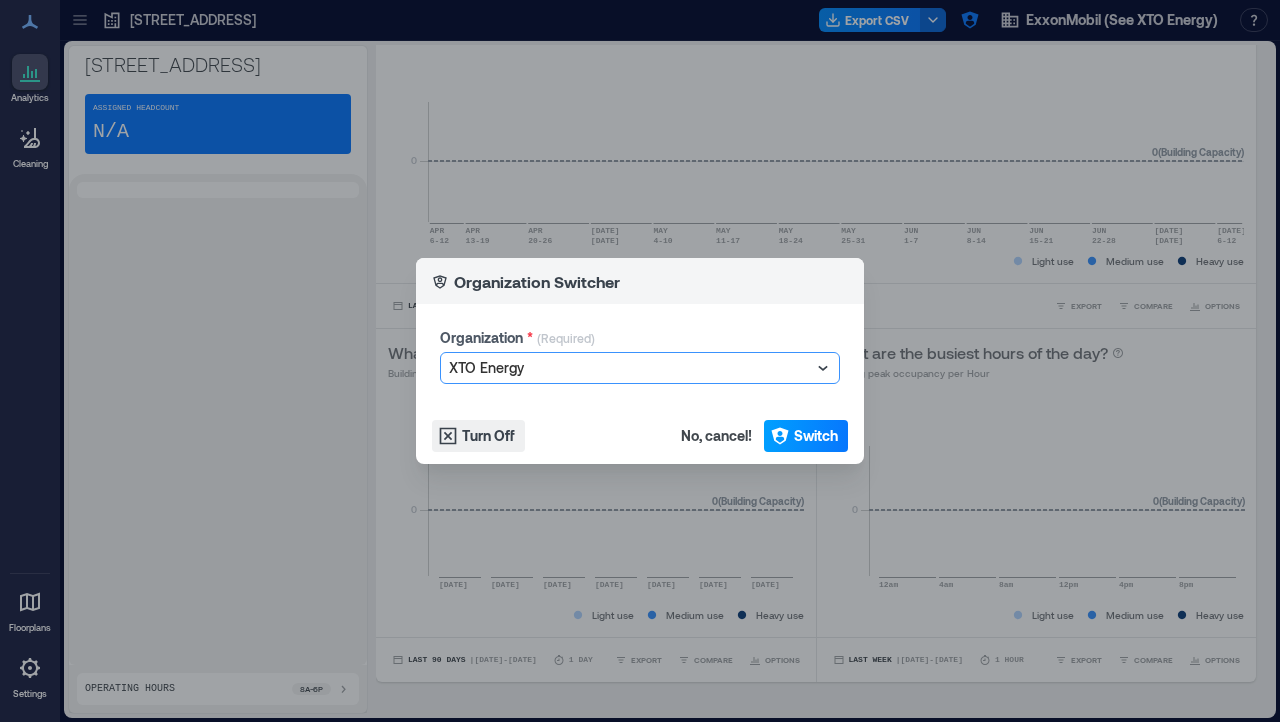 click on "Switch" at bounding box center [816, 436] 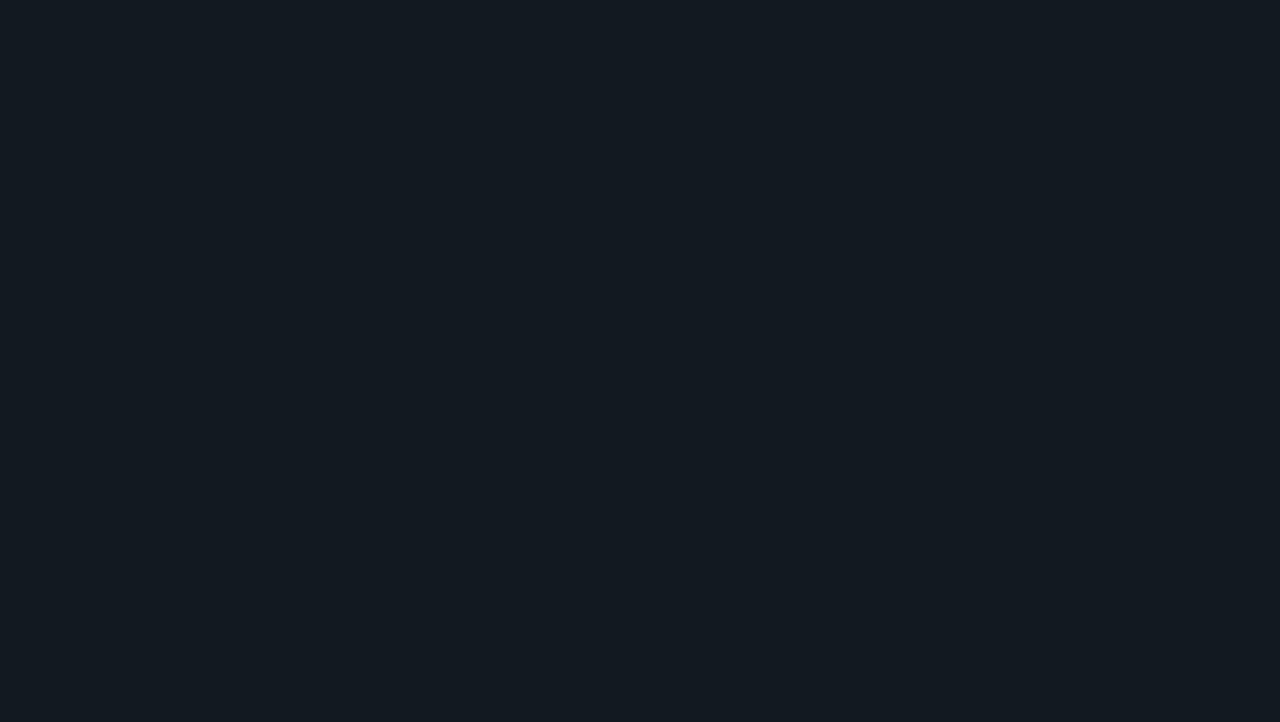 scroll, scrollTop: 0, scrollLeft: 0, axis: both 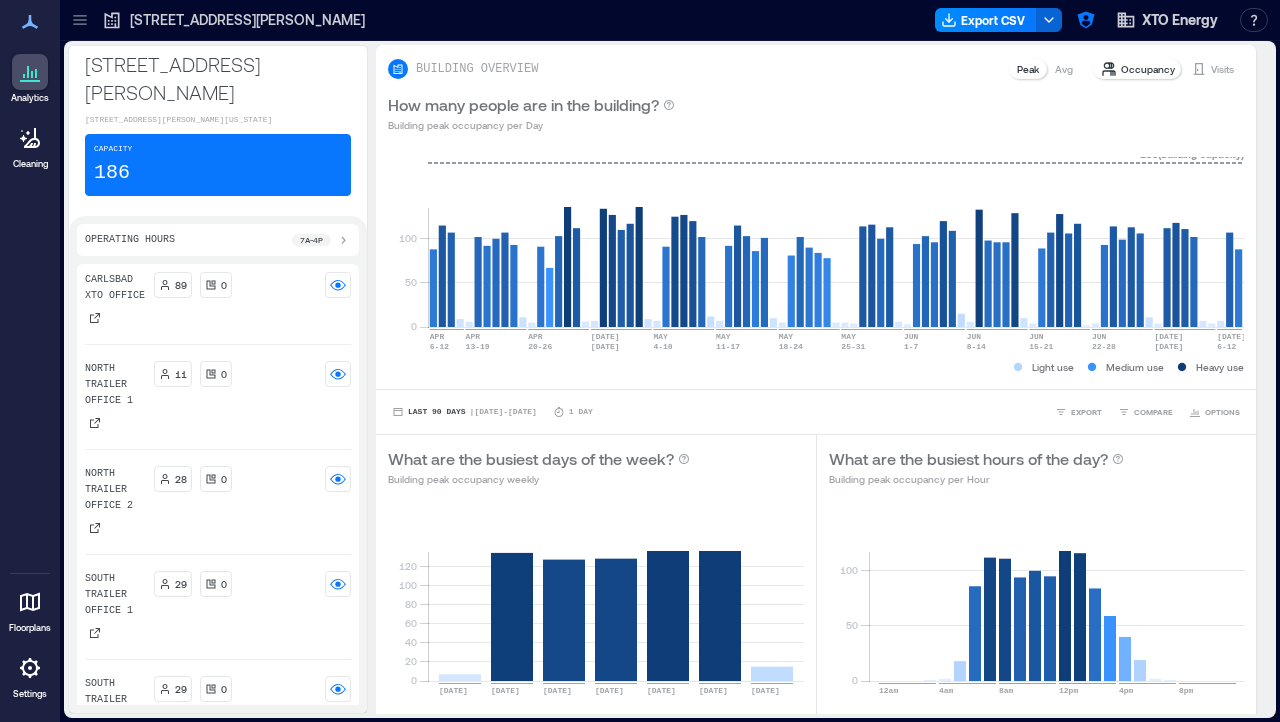 click 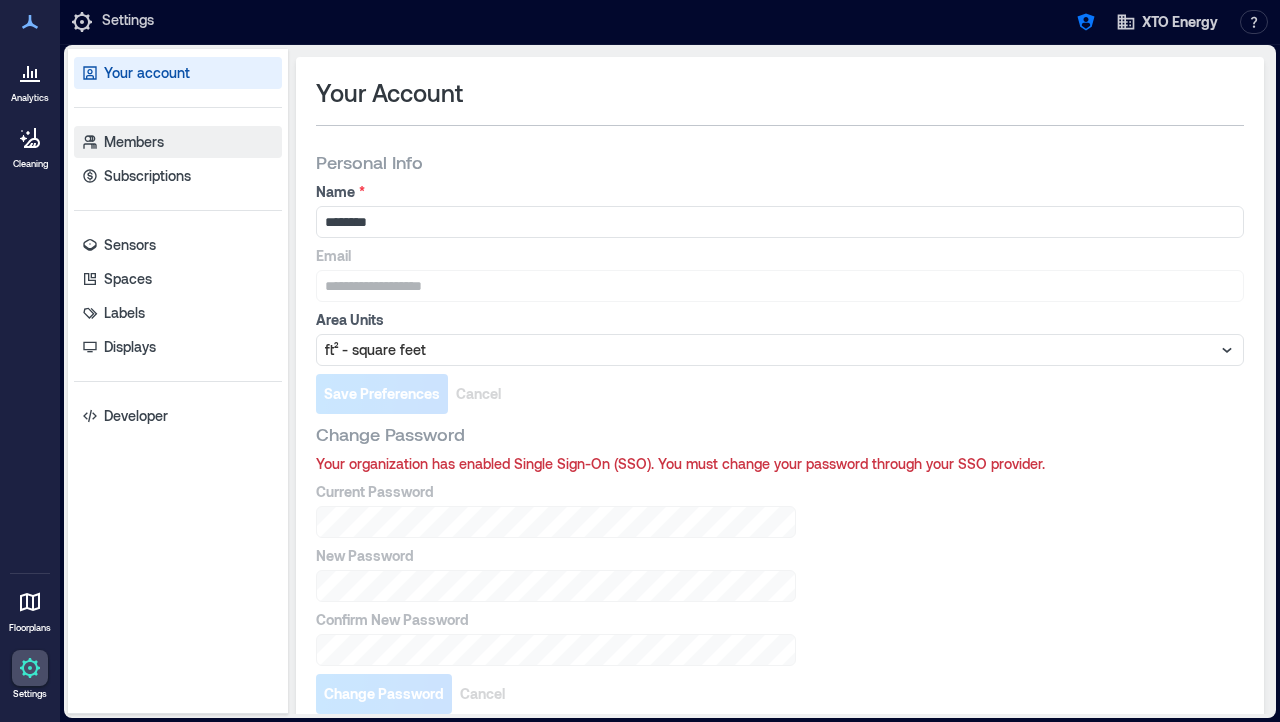 click on "Members" at bounding box center (134, 142) 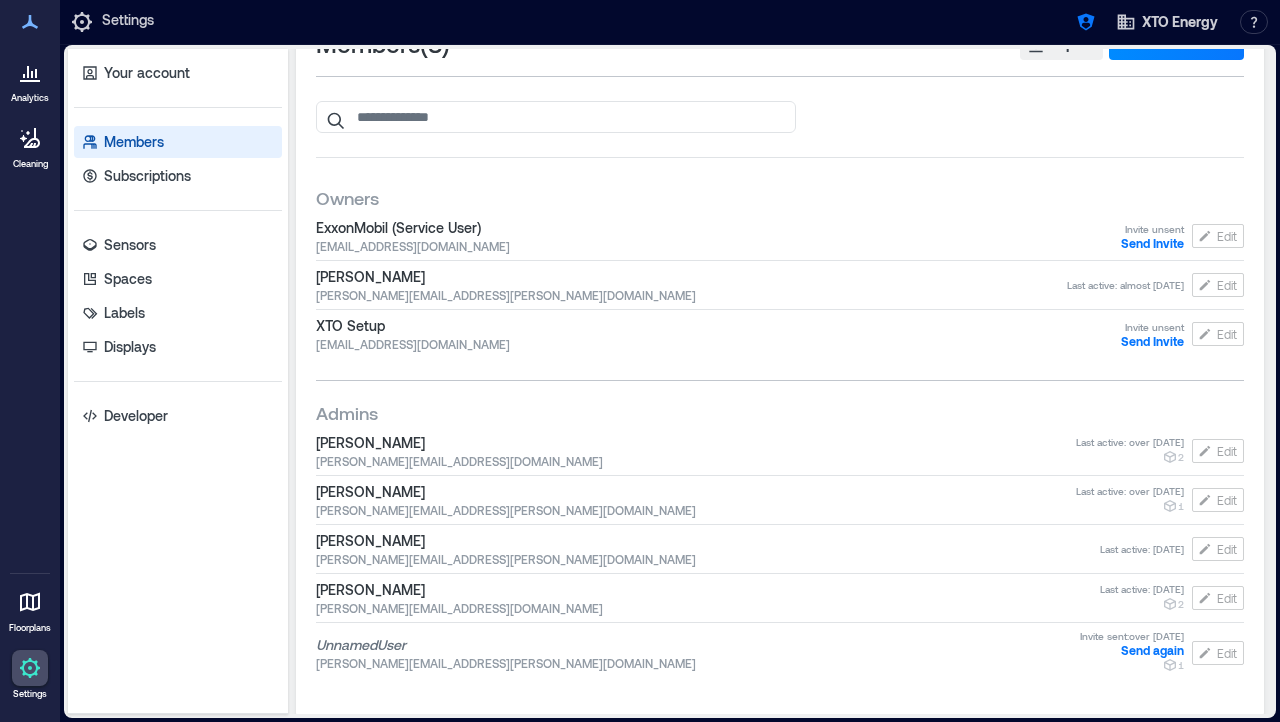 scroll, scrollTop: 51, scrollLeft: 0, axis: vertical 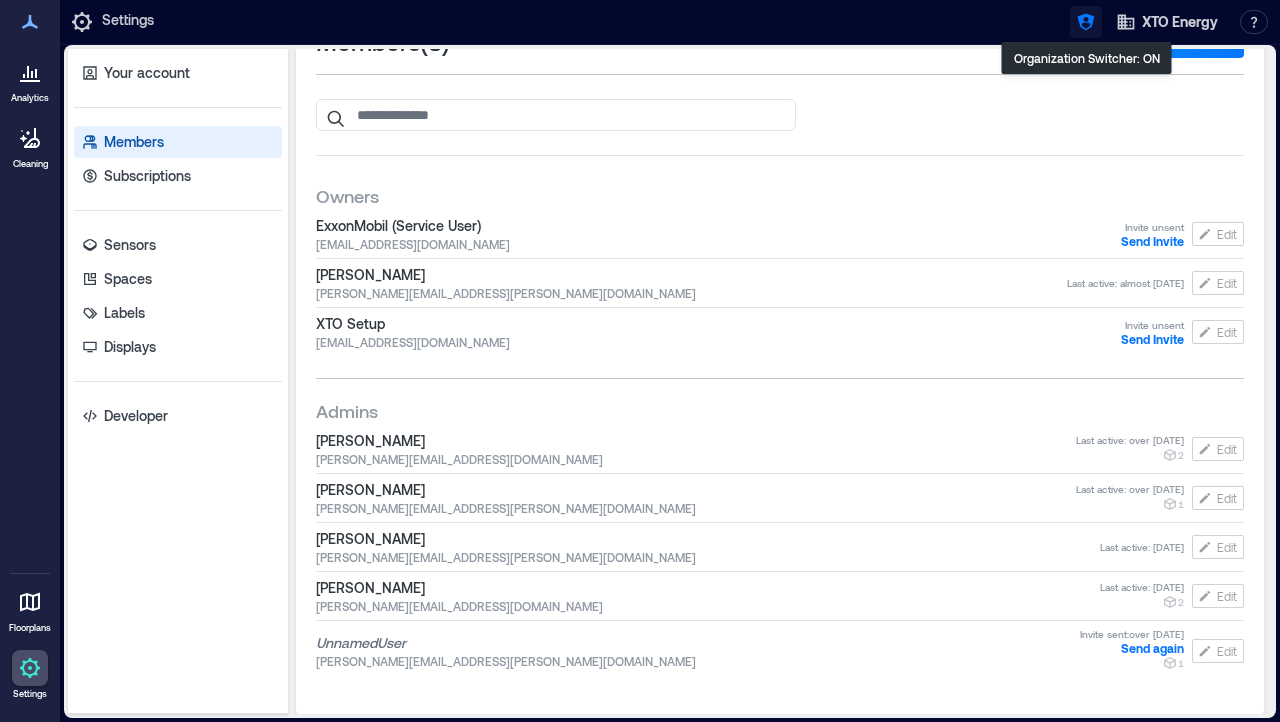click 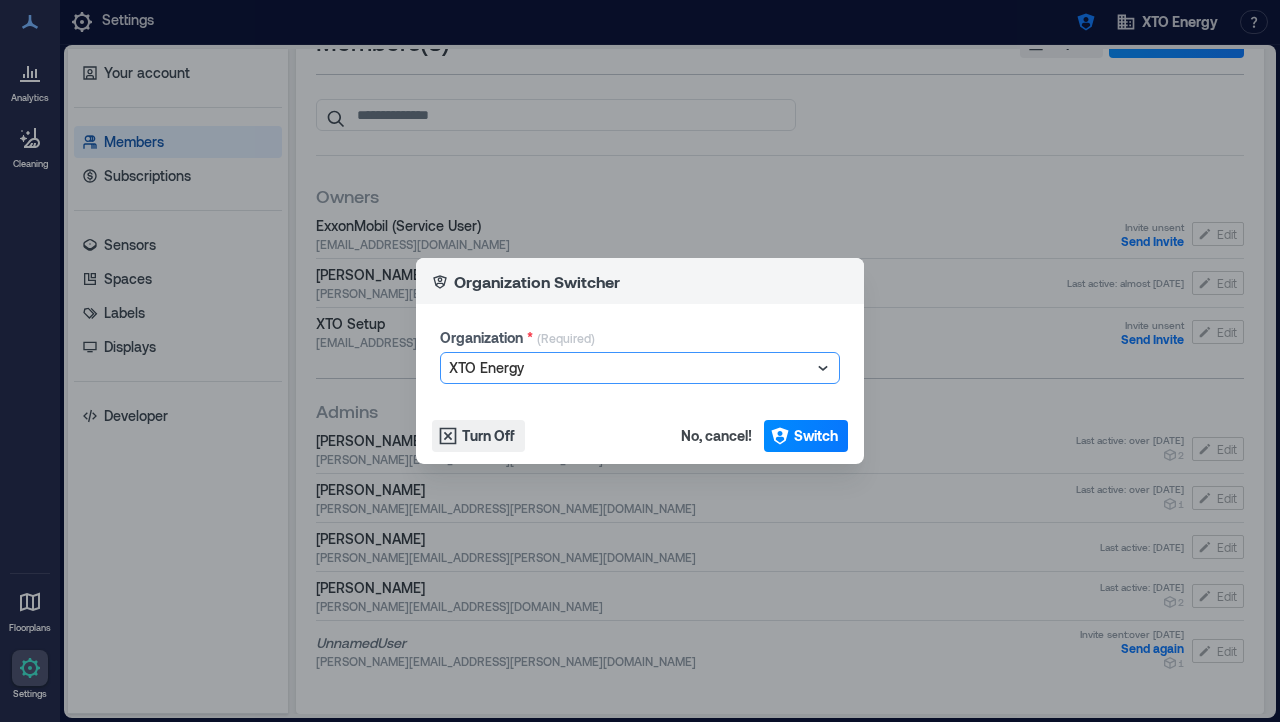 click at bounding box center (630, 368) 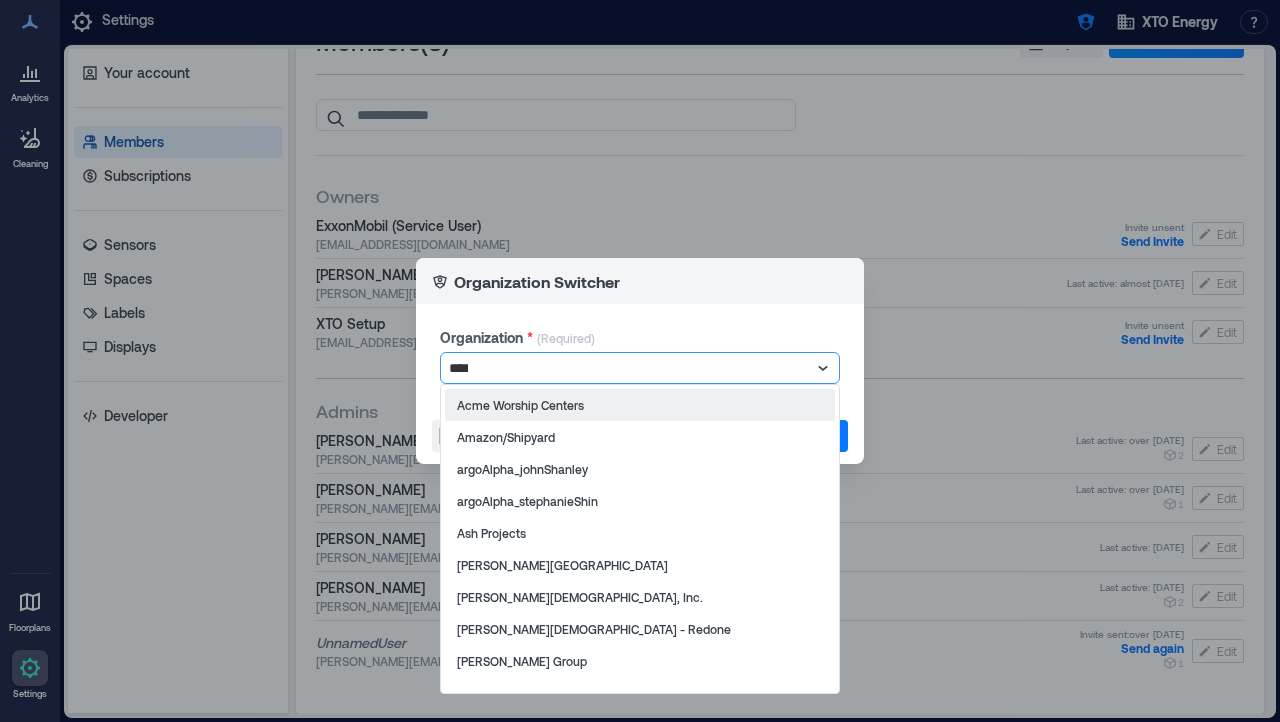 type on "*****" 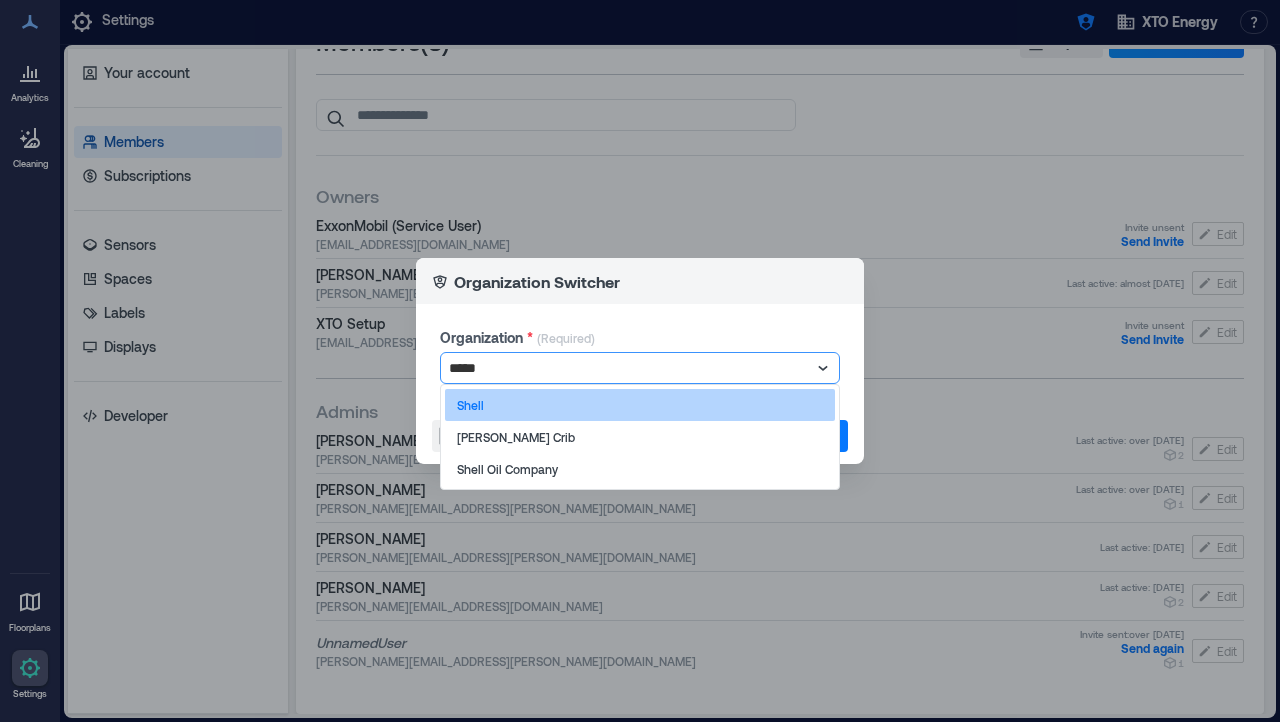 click on "Shell" at bounding box center (640, 405) 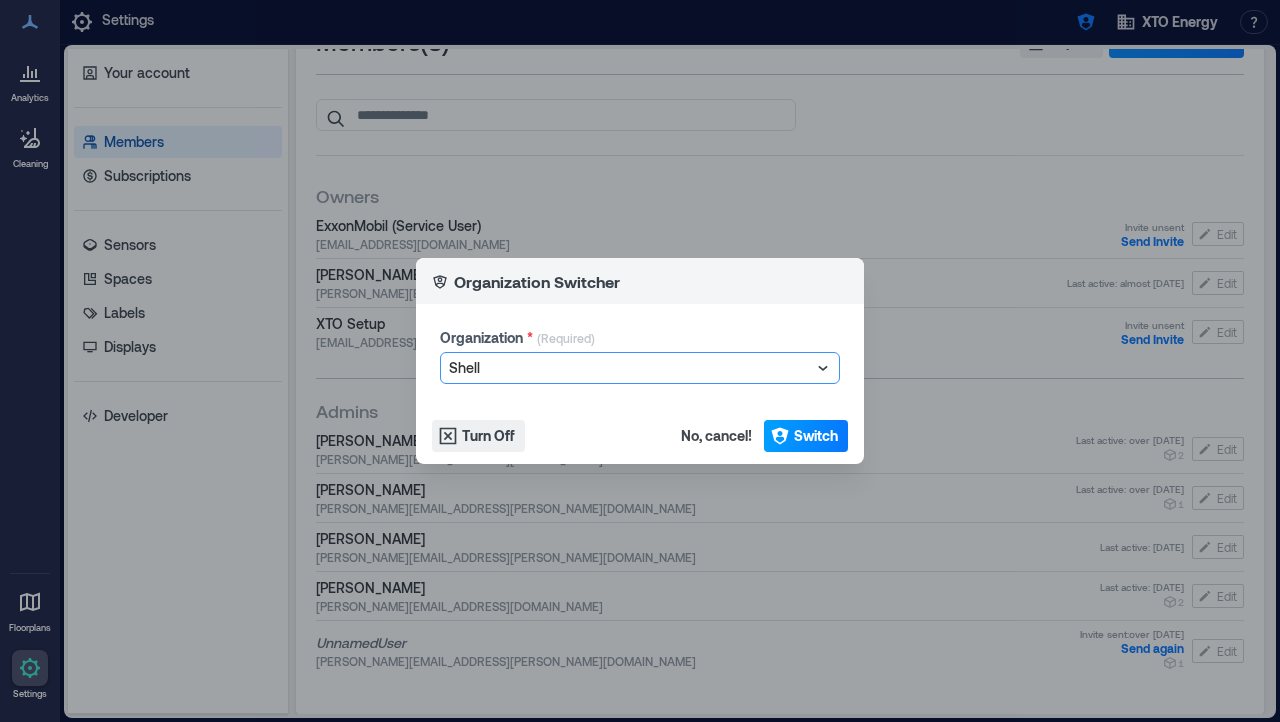 click on "Switch" at bounding box center [816, 436] 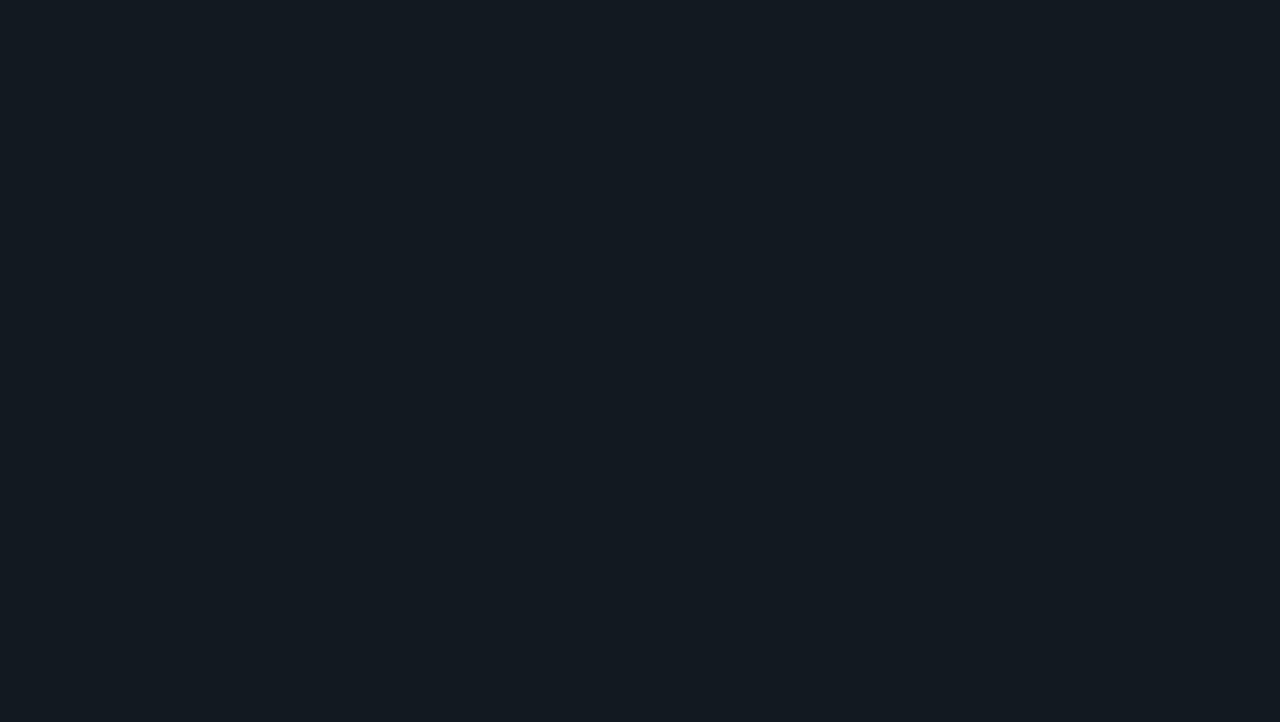 scroll, scrollTop: 0, scrollLeft: 0, axis: both 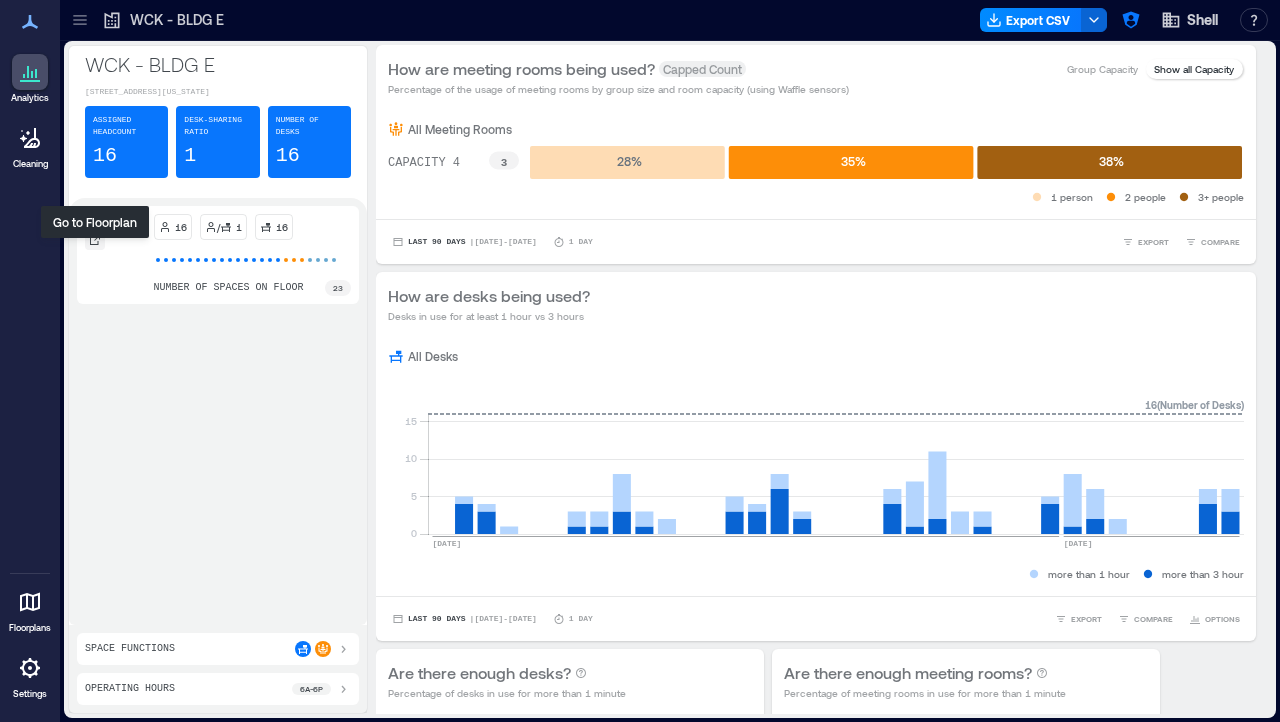 click 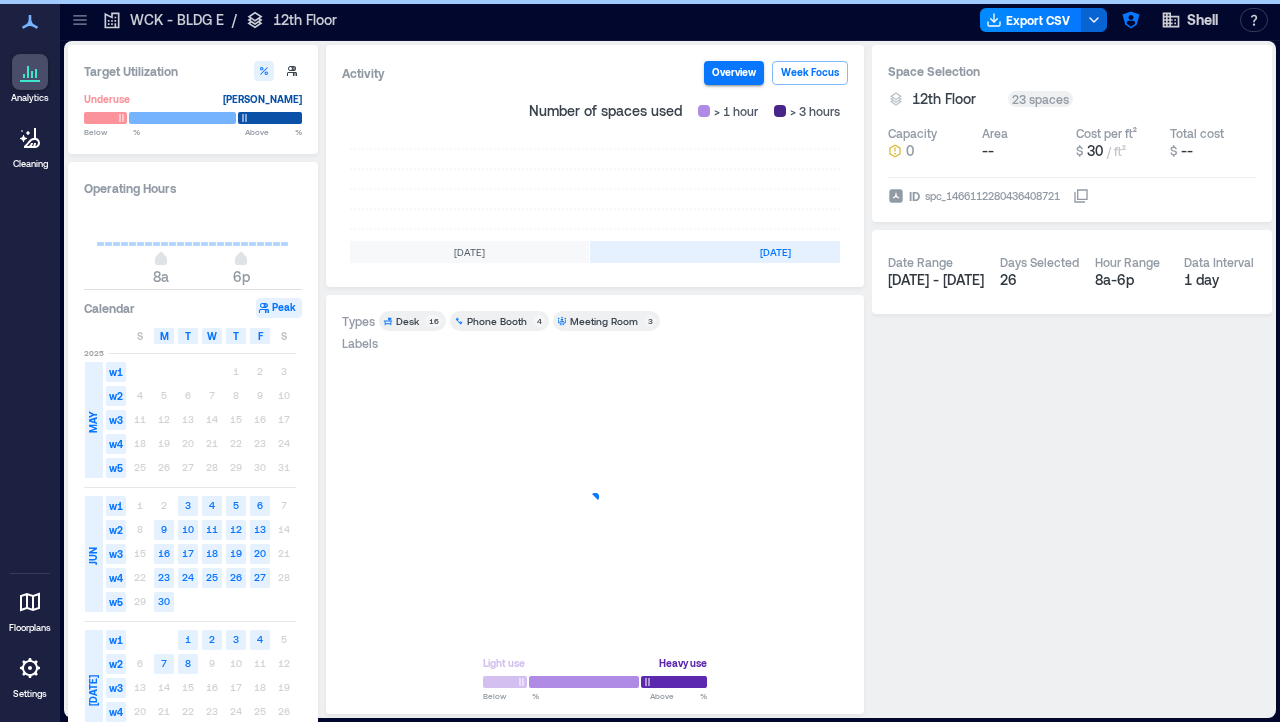 scroll, scrollTop: 0, scrollLeft: 590, axis: horizontal 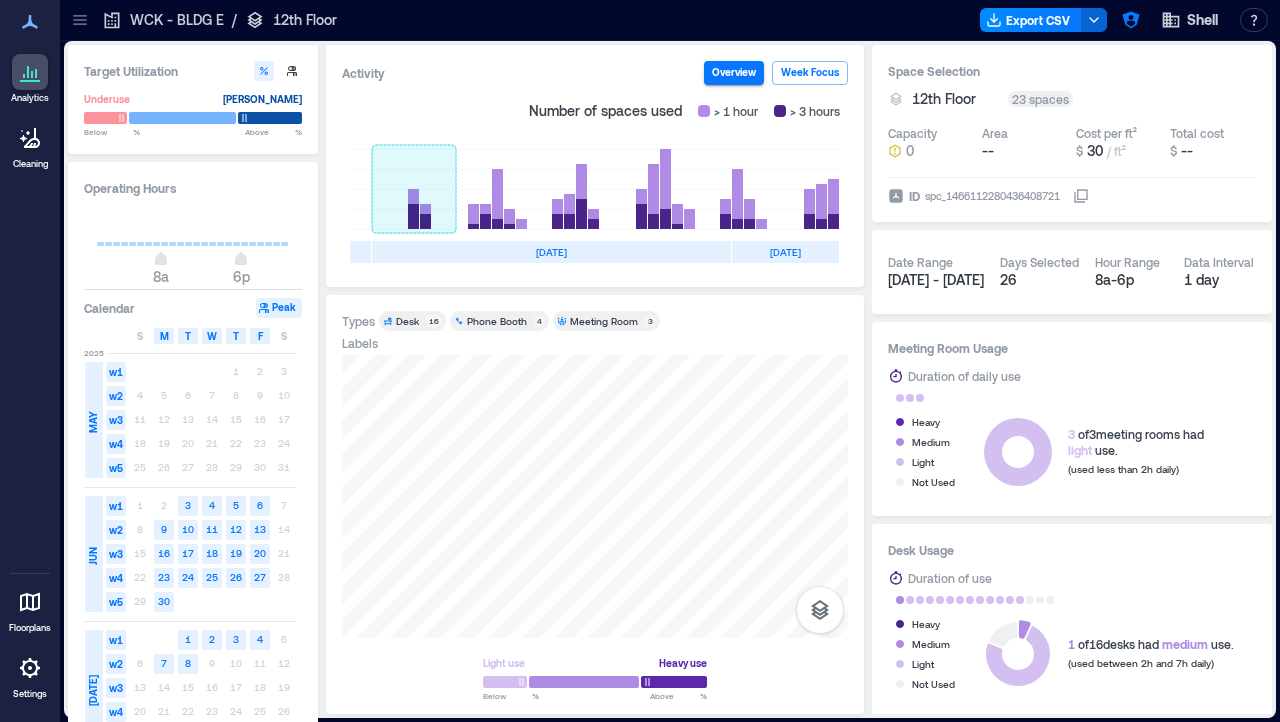 click 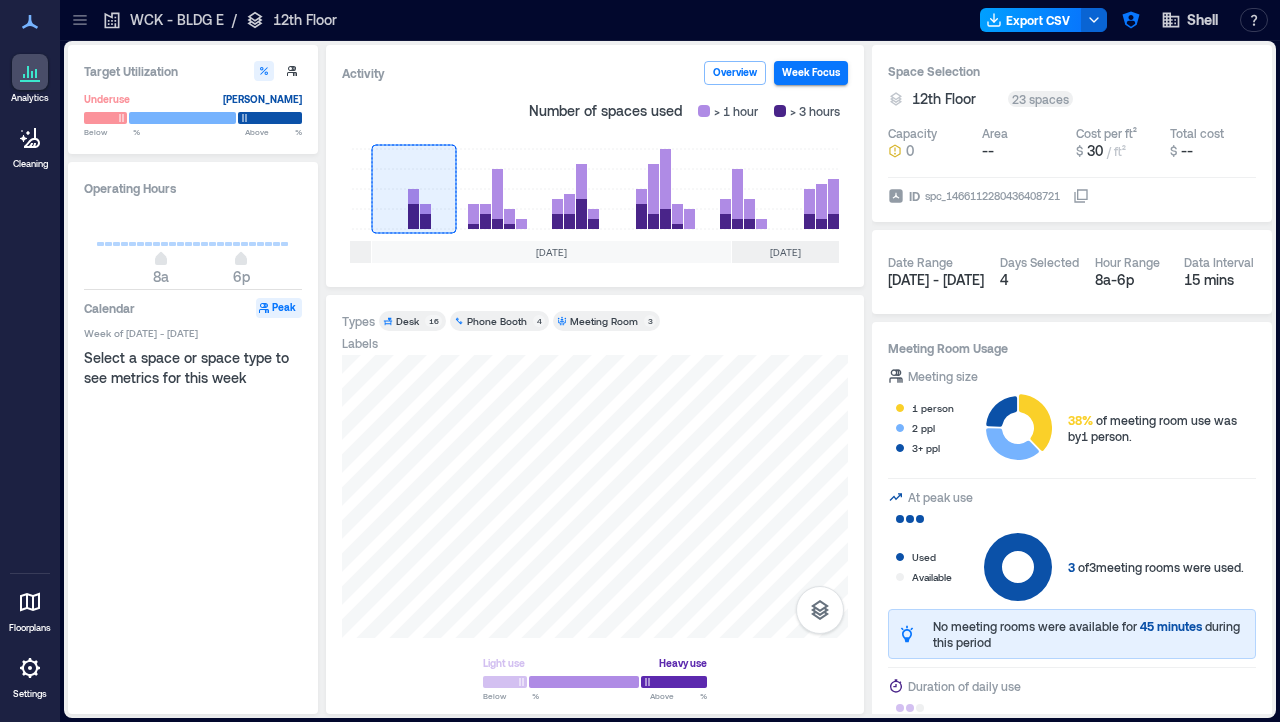 click on "Export CSV" at bounding box center (1031, 20) 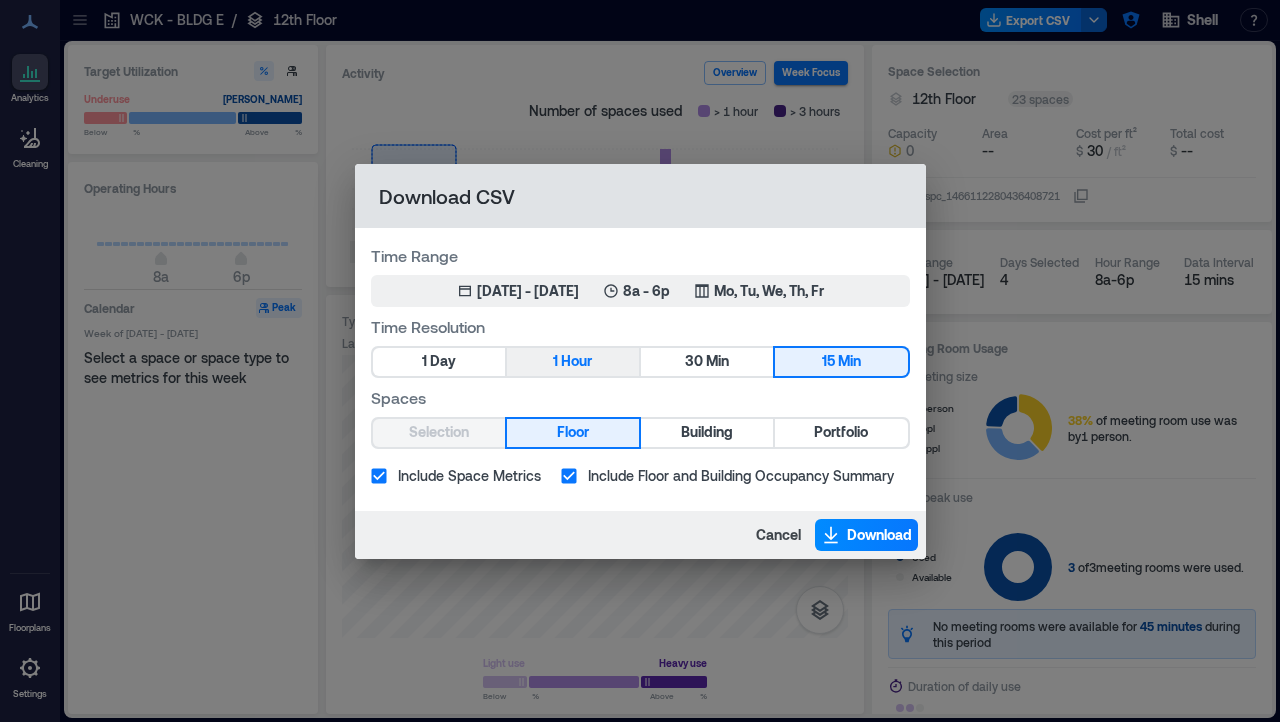 click on "Hour" at bounding box center (576, 361) 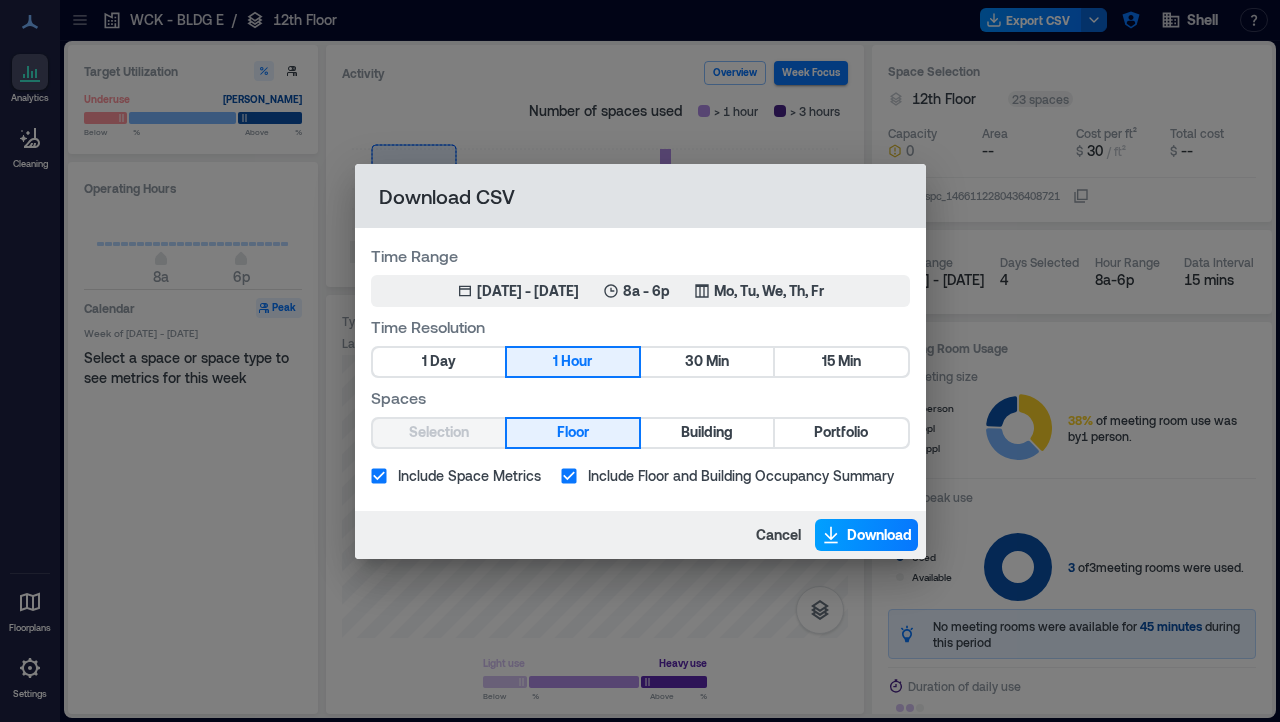 click on "Download" at bounding box center (879, 535) 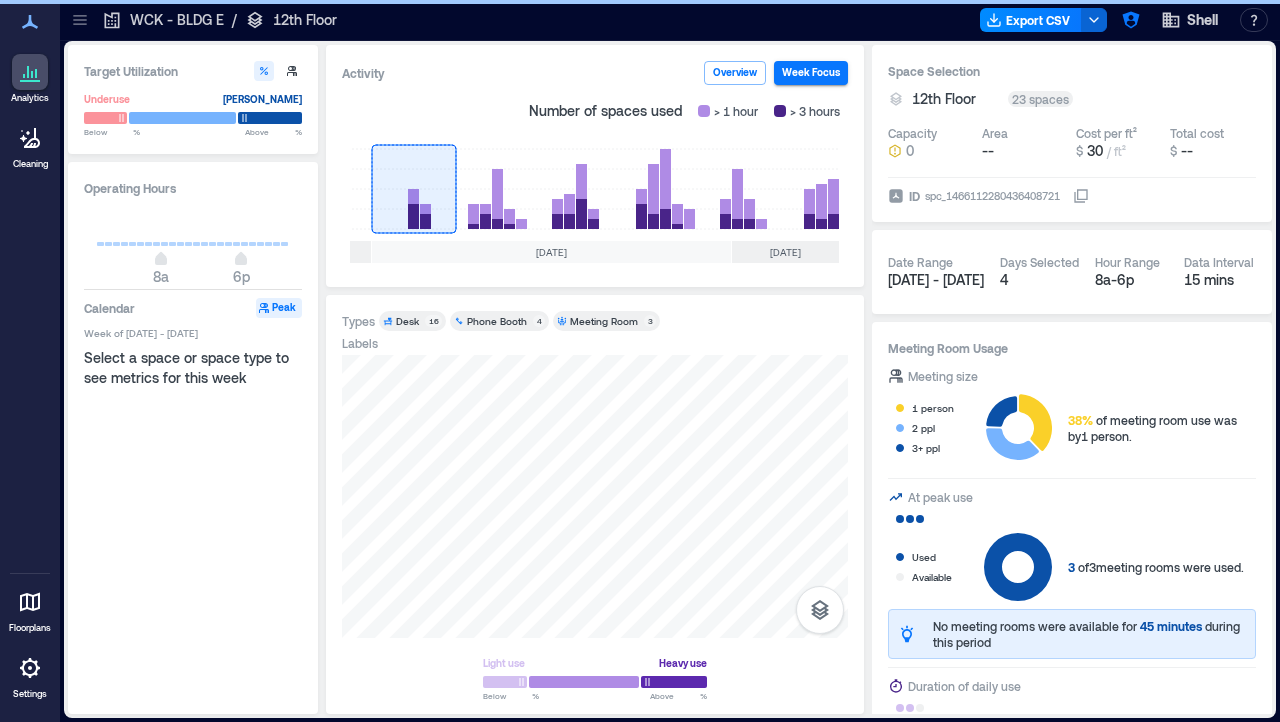 click 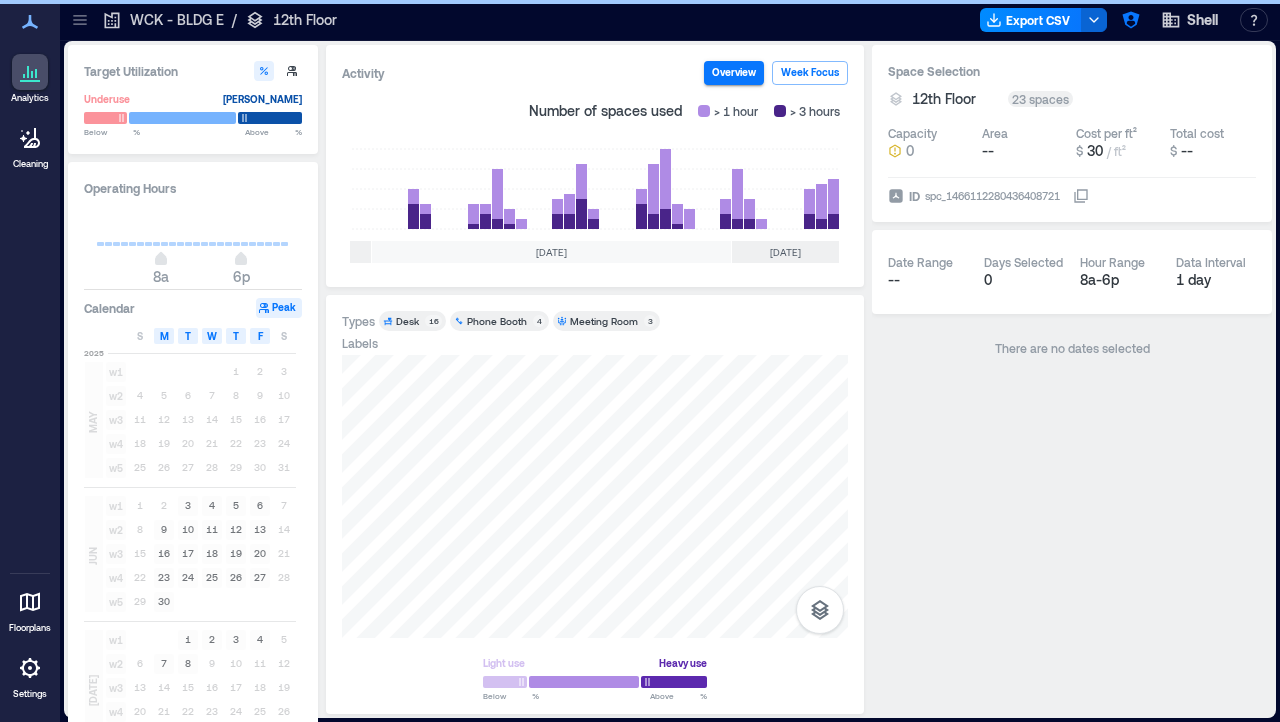 click 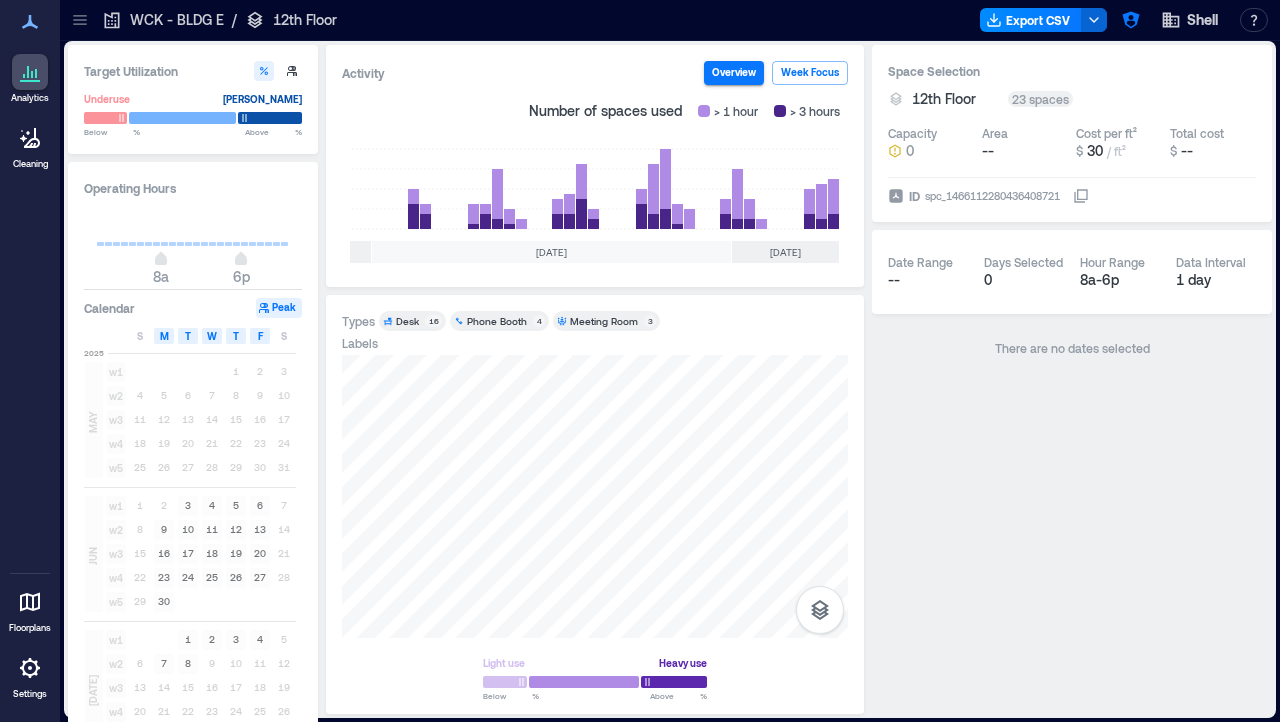 click 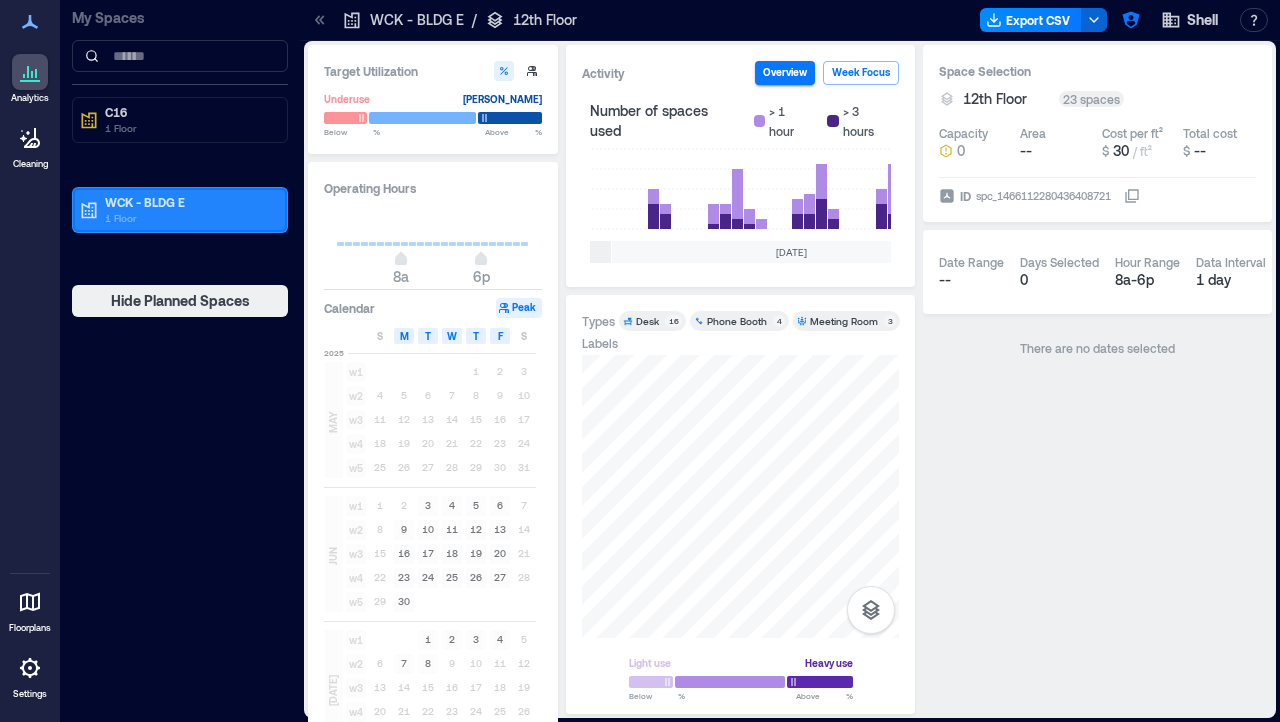 click on "WCK - BLDG E" at bounding box center (189, 202) 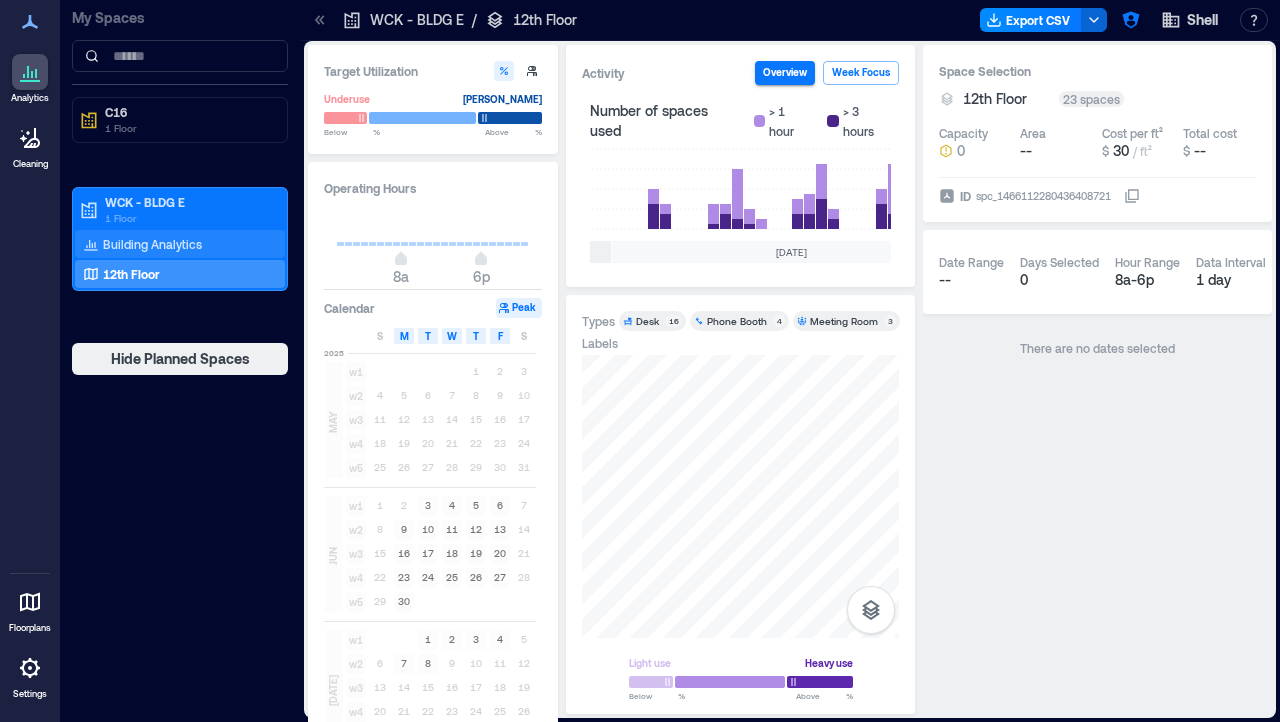 click on "Building Analytics" at bounding box center (152, 244) 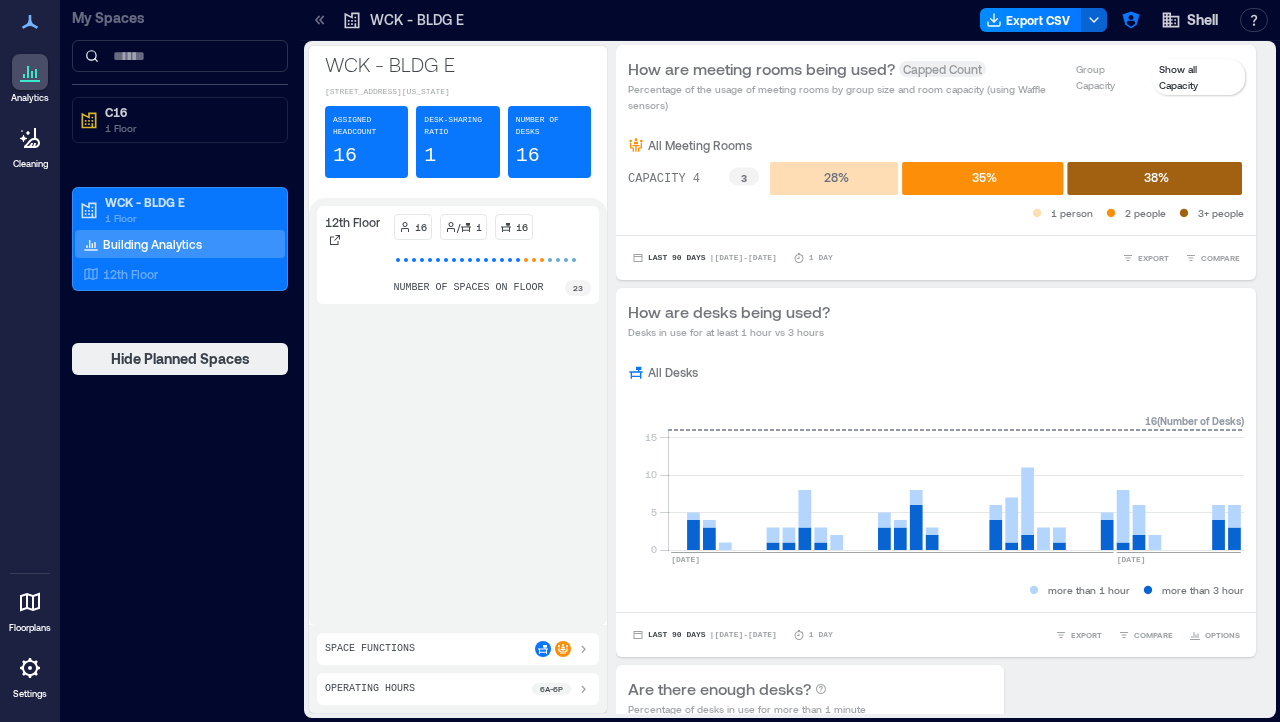 click 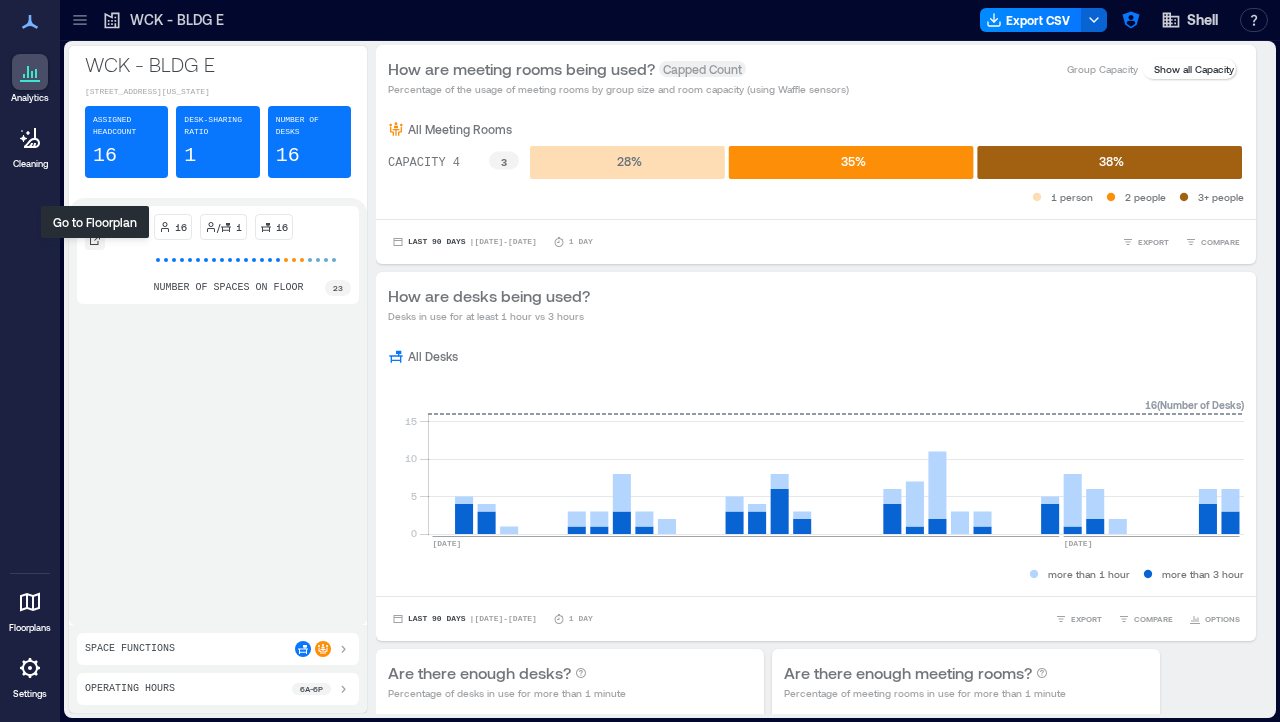 click 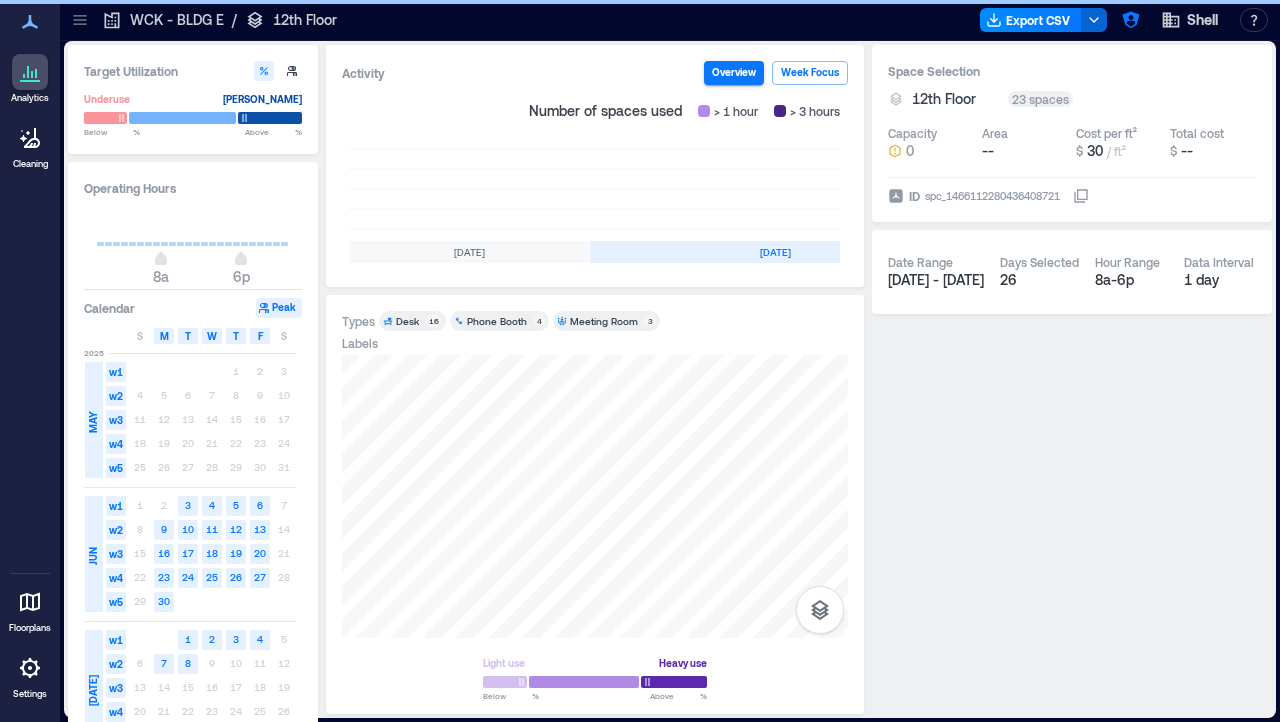 scroll, scrollTop: 0, scrollLeft: 590, axis: horizontal 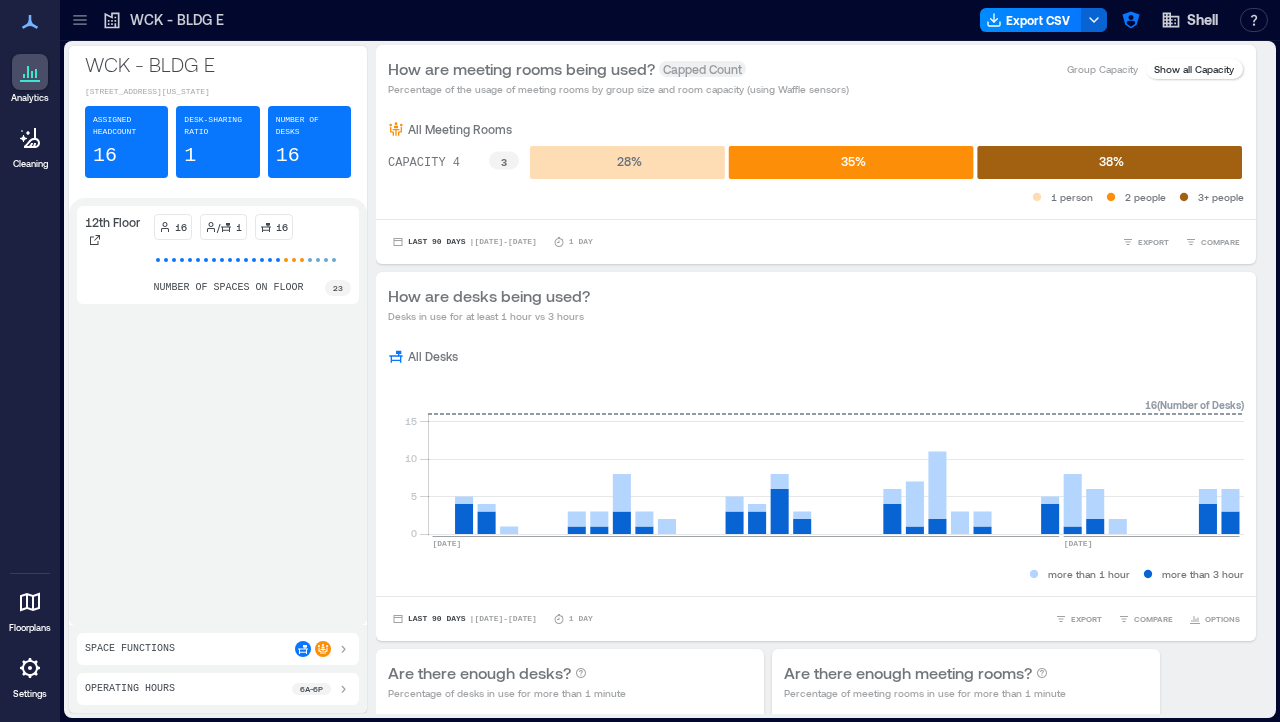click 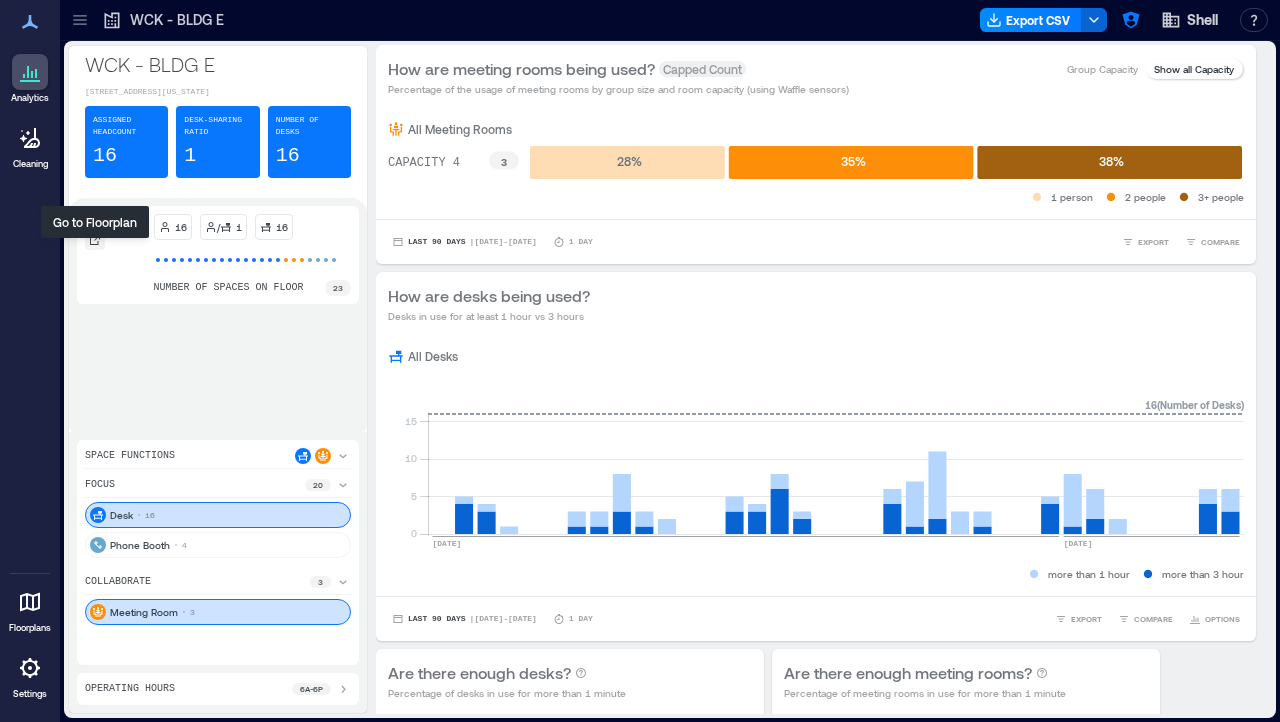 click 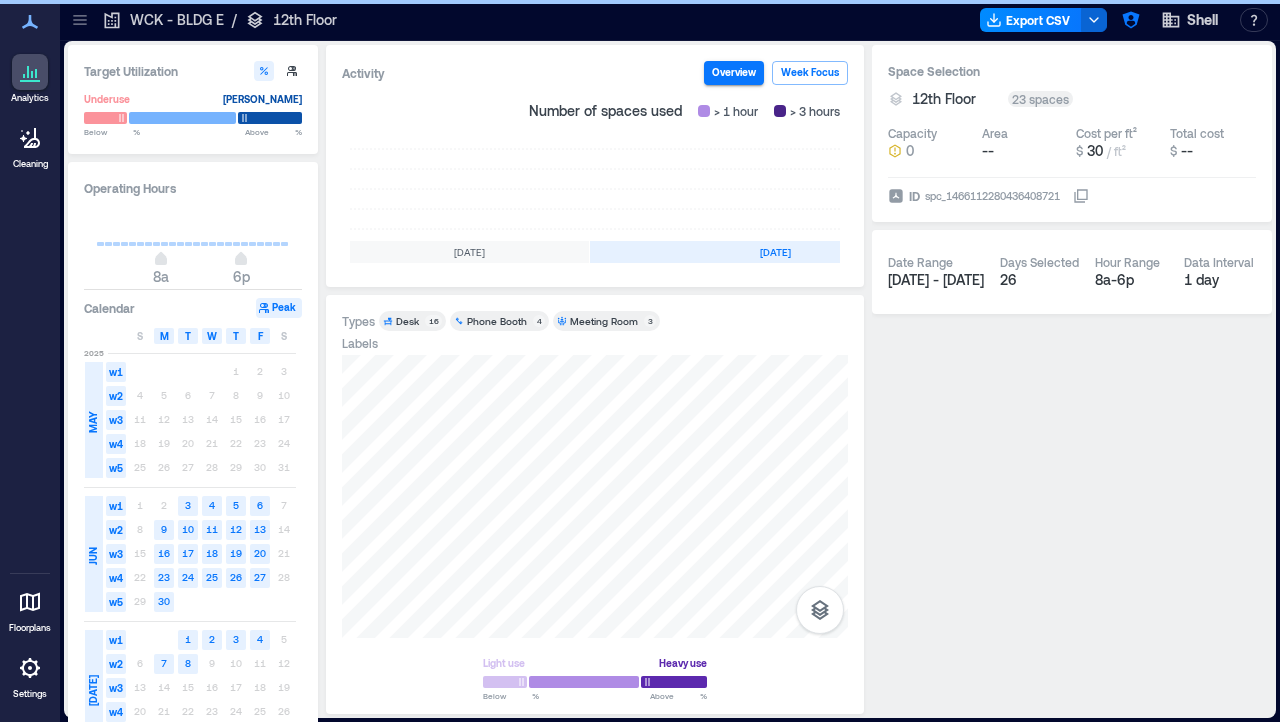 scroll, scrollTop: 0, scrollLeft: 590, axis: horizontal 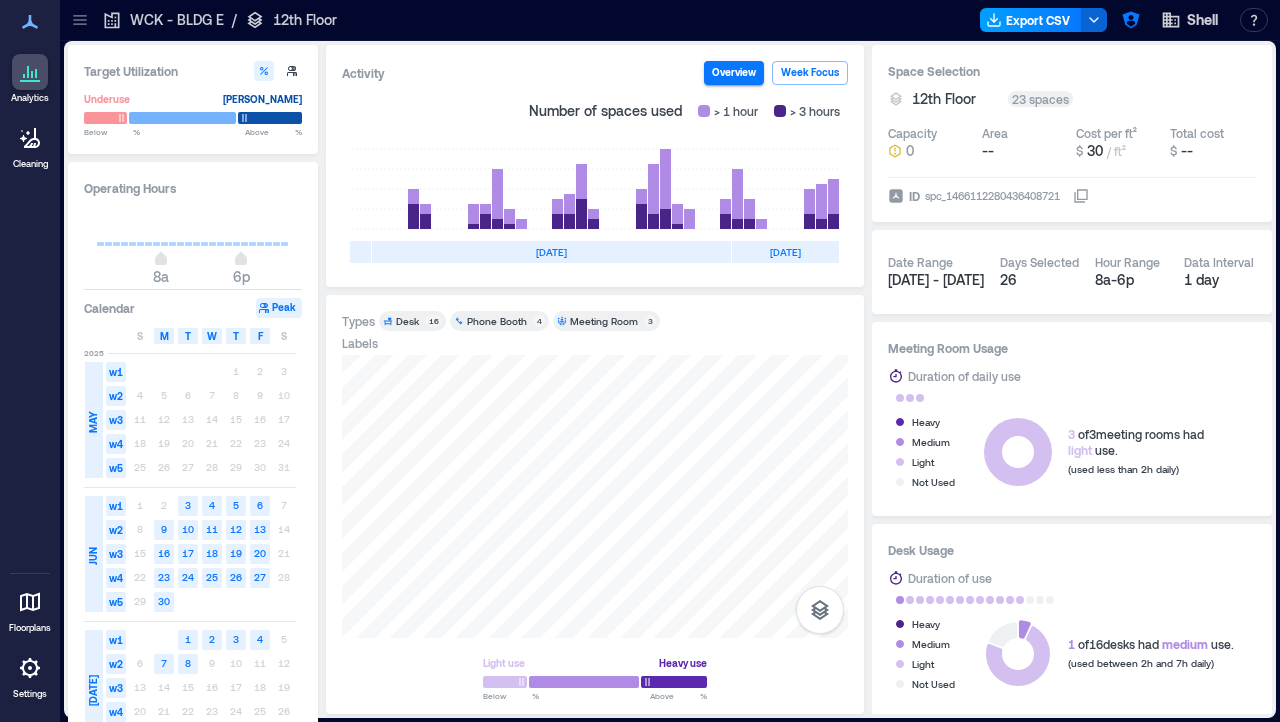 click on "Export CSV" at bounding box center [1031, 20] 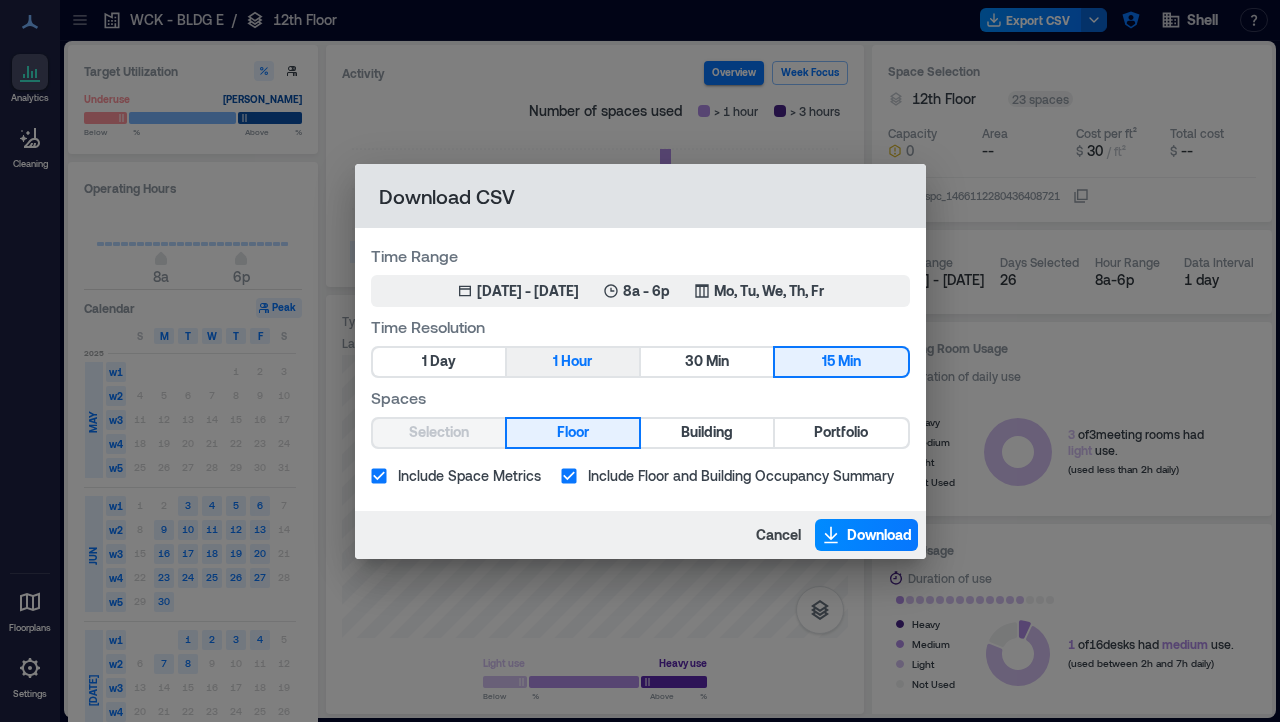 click on "1   Hour" at bounding box center (573, 362) 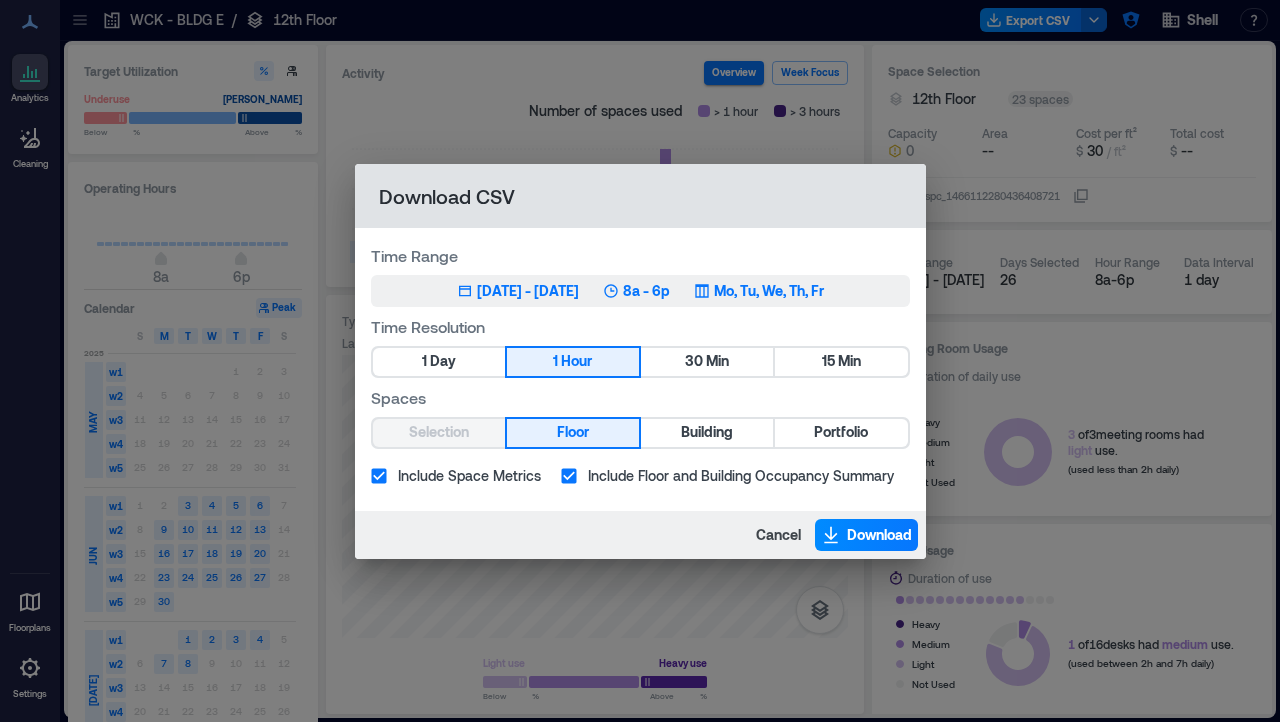 click on "Jun 3, 2025 - Jul 8, 2025" at bounding box center [528, 291] 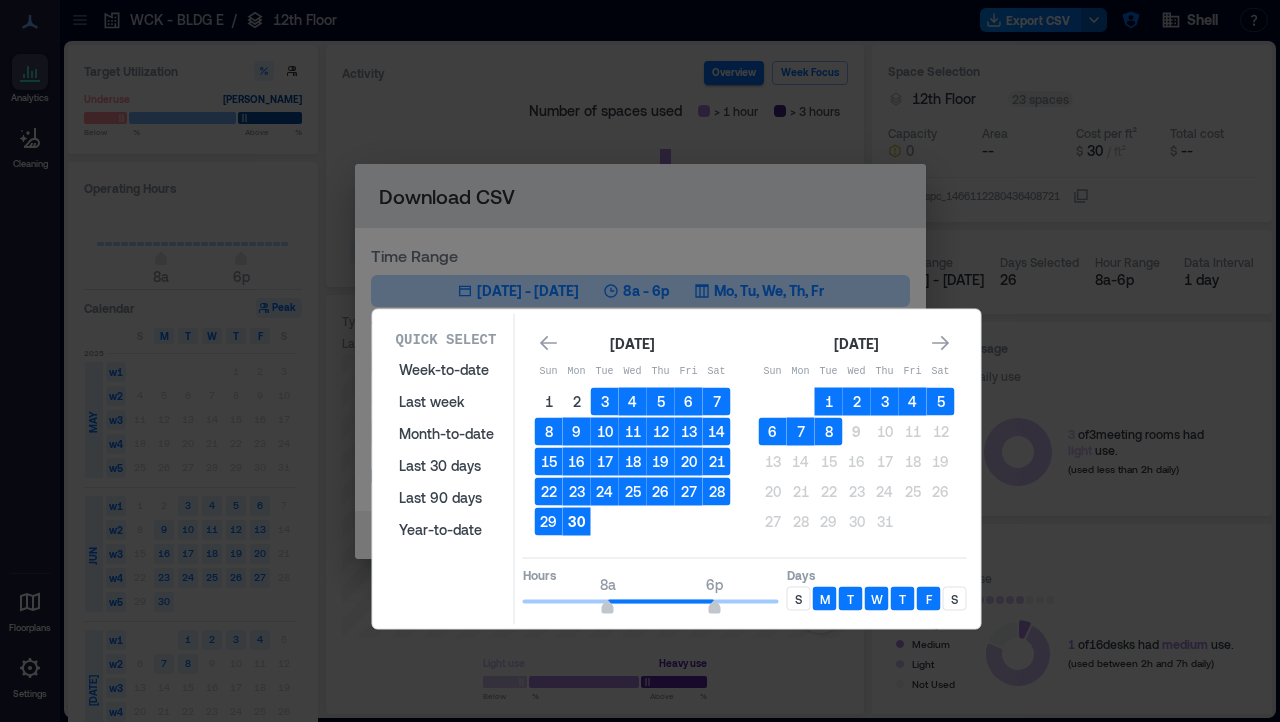 click on "30" at bounding box center (577, 522) 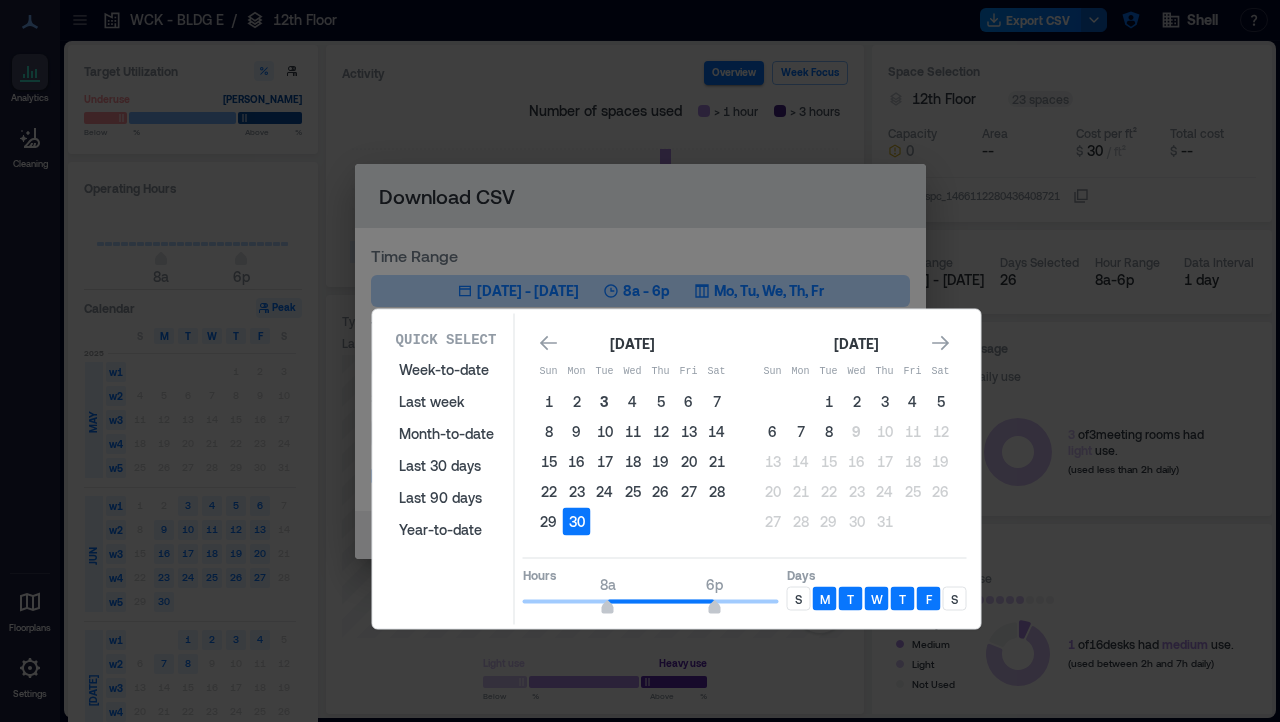 click on "3" at bounding box center [605, 402] 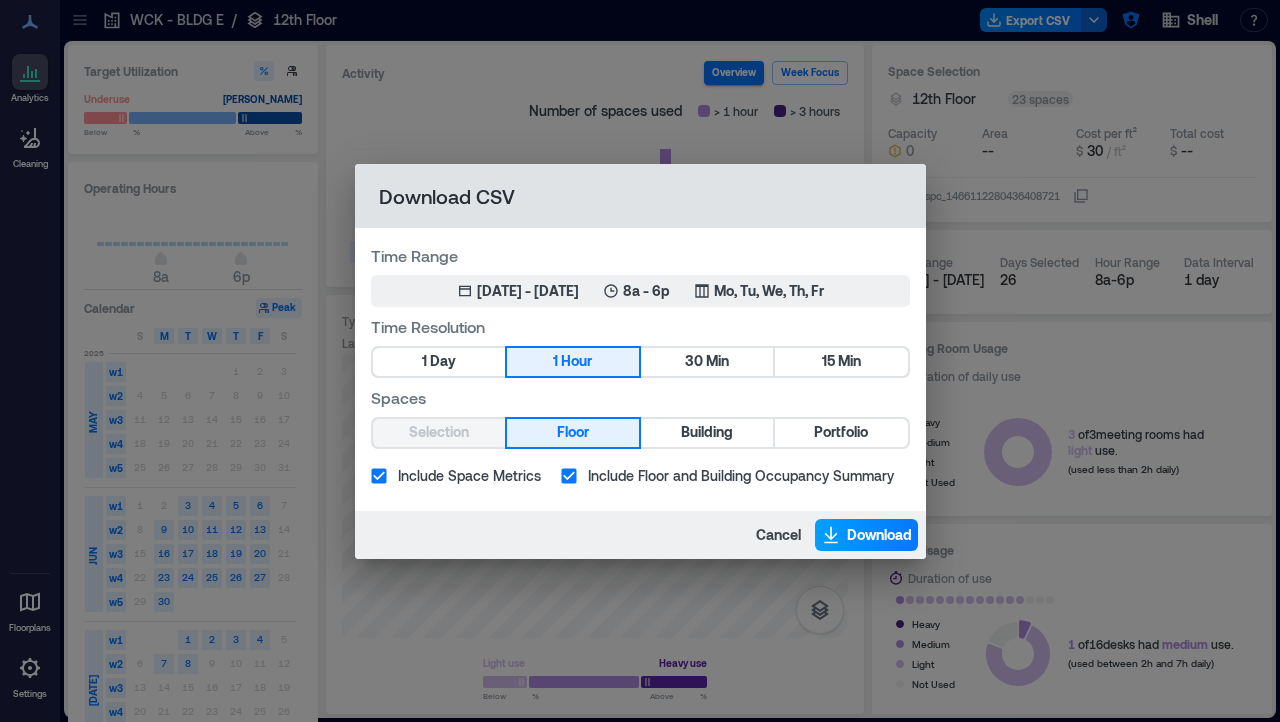 click on "Download" at bounding box center (879, 535) 